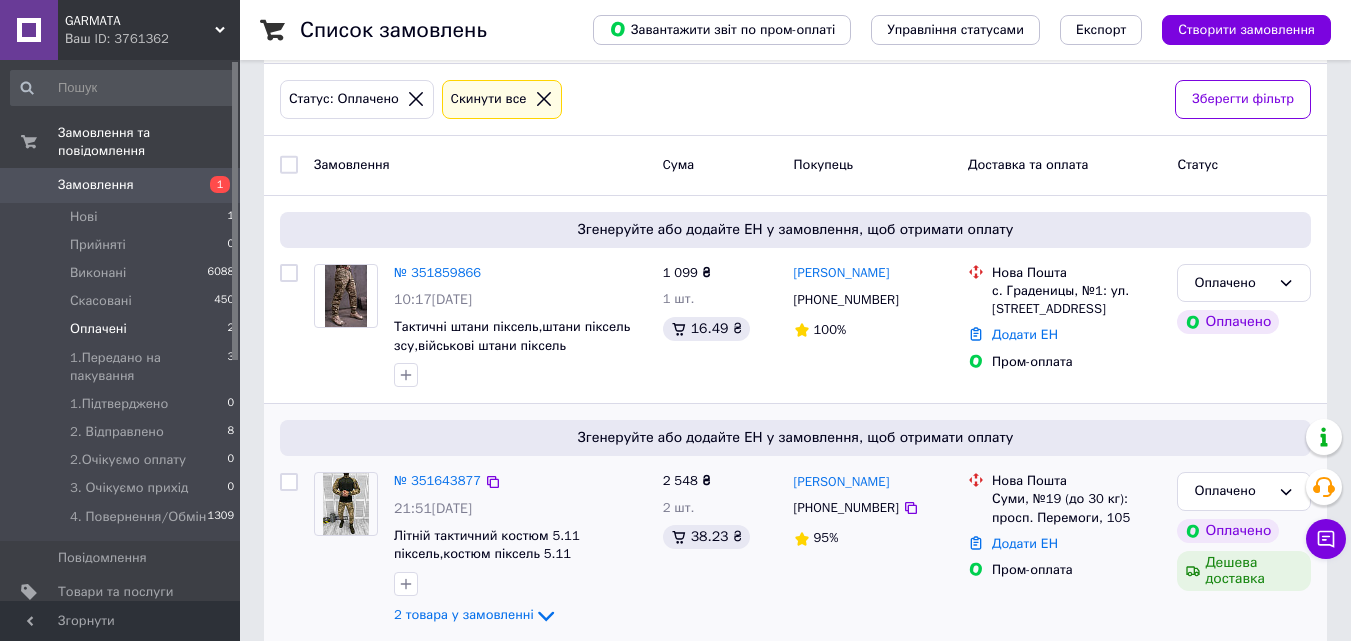 scroll, scrollTop: 179, scrollLeft: 0, axis: vertical 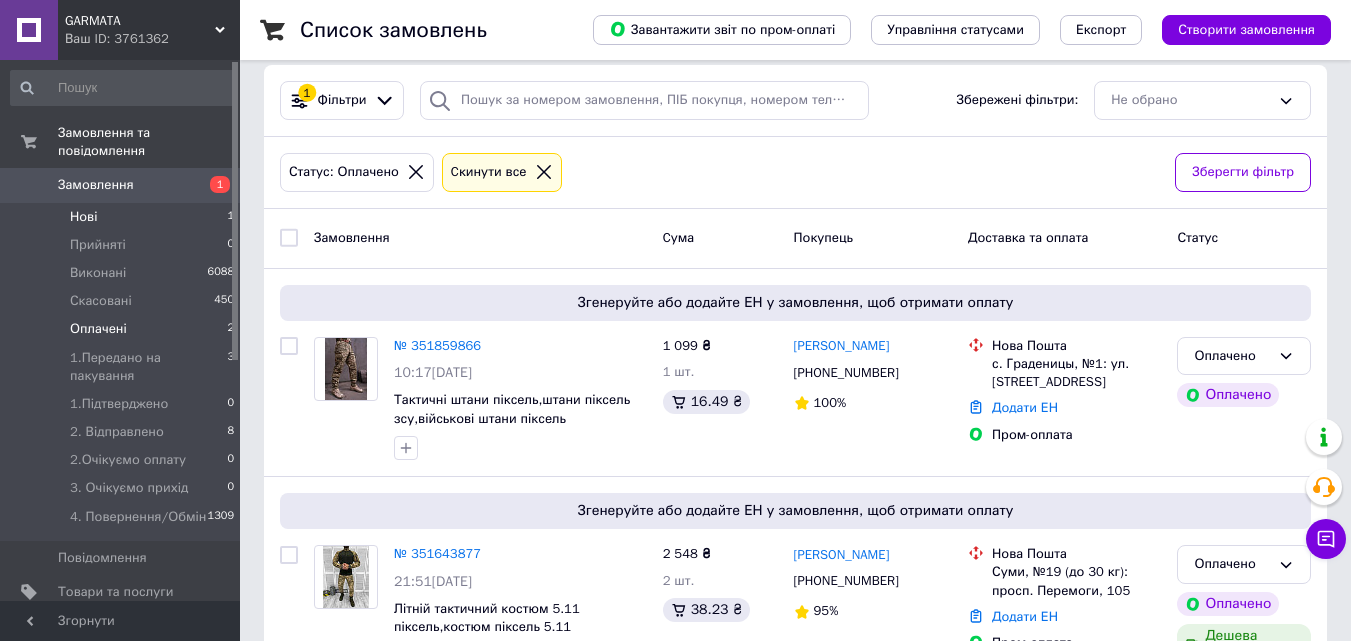 click on "Нові 1" at bounding box center (123, 217) 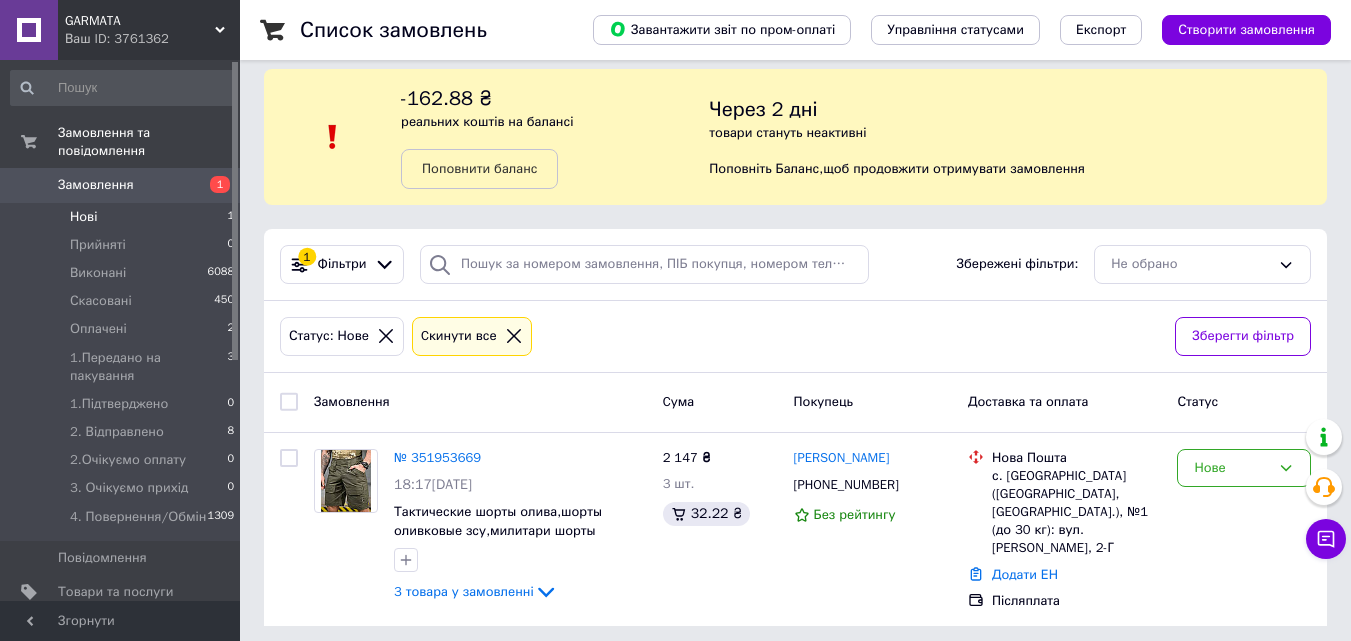scroll, scrollTop: 18, scrollLeft: 0, axis: vertical 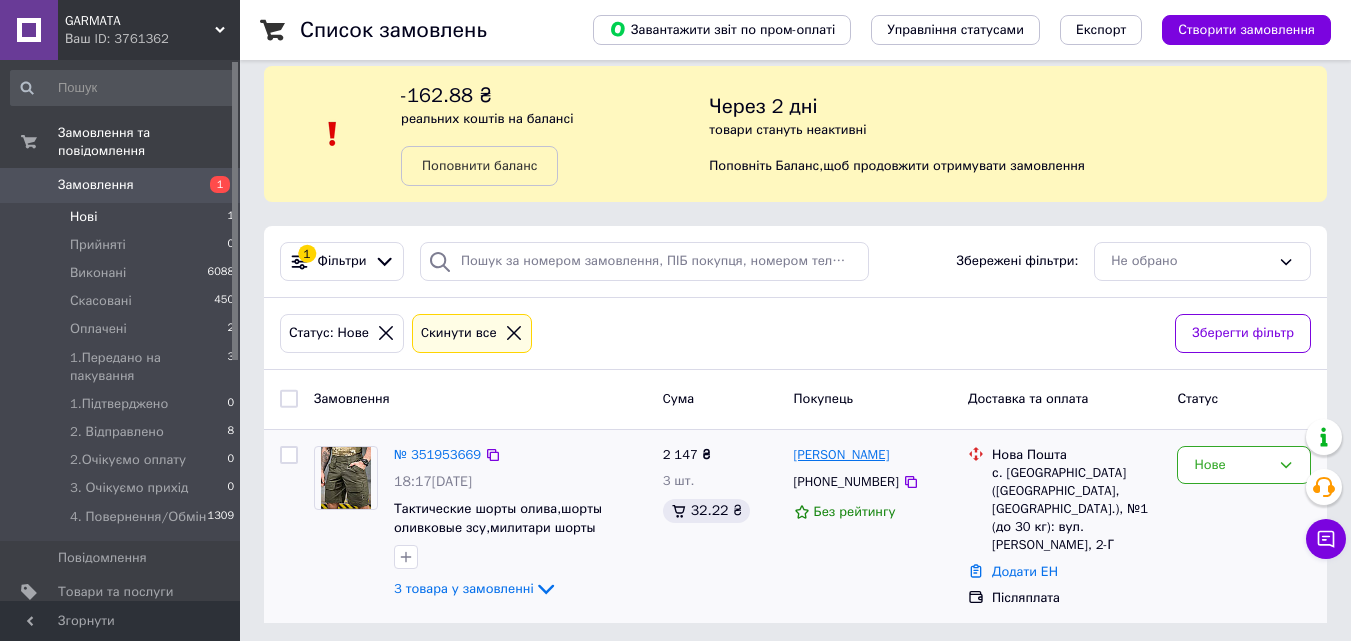 click on "[PERSON_NAME]" at bounding box center (842, 455) 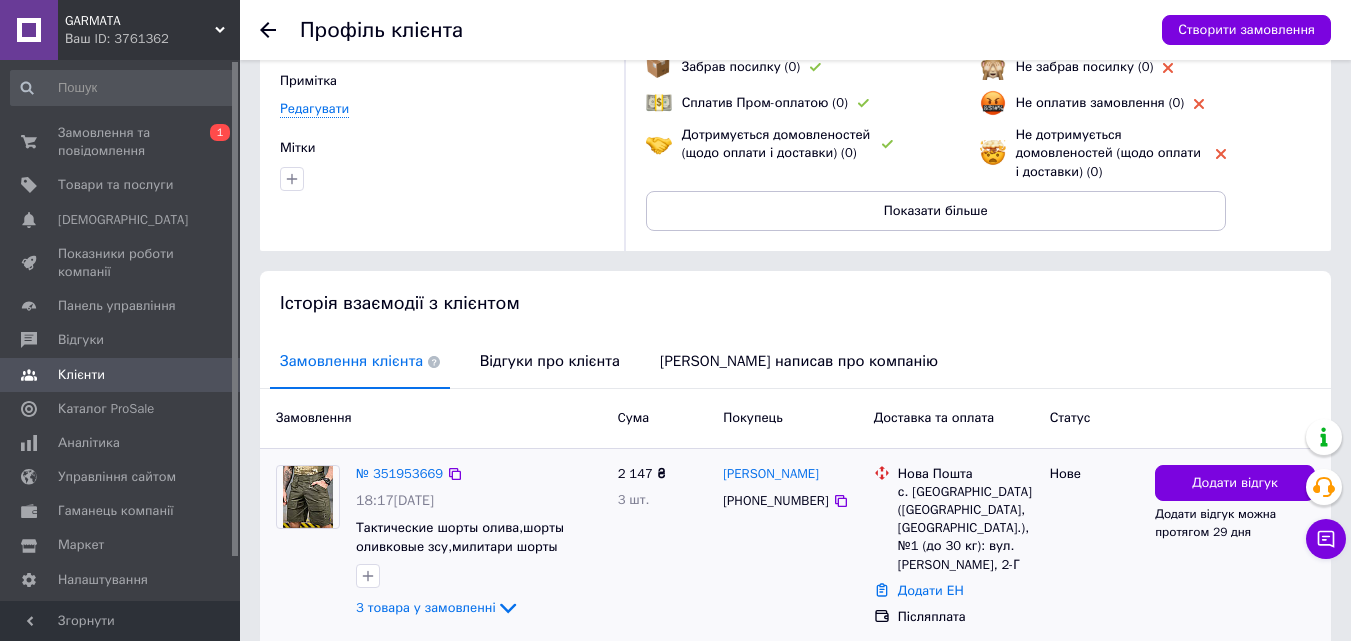 scroll, scrollTop: 284, scrollLeft: 0, axis: vertical 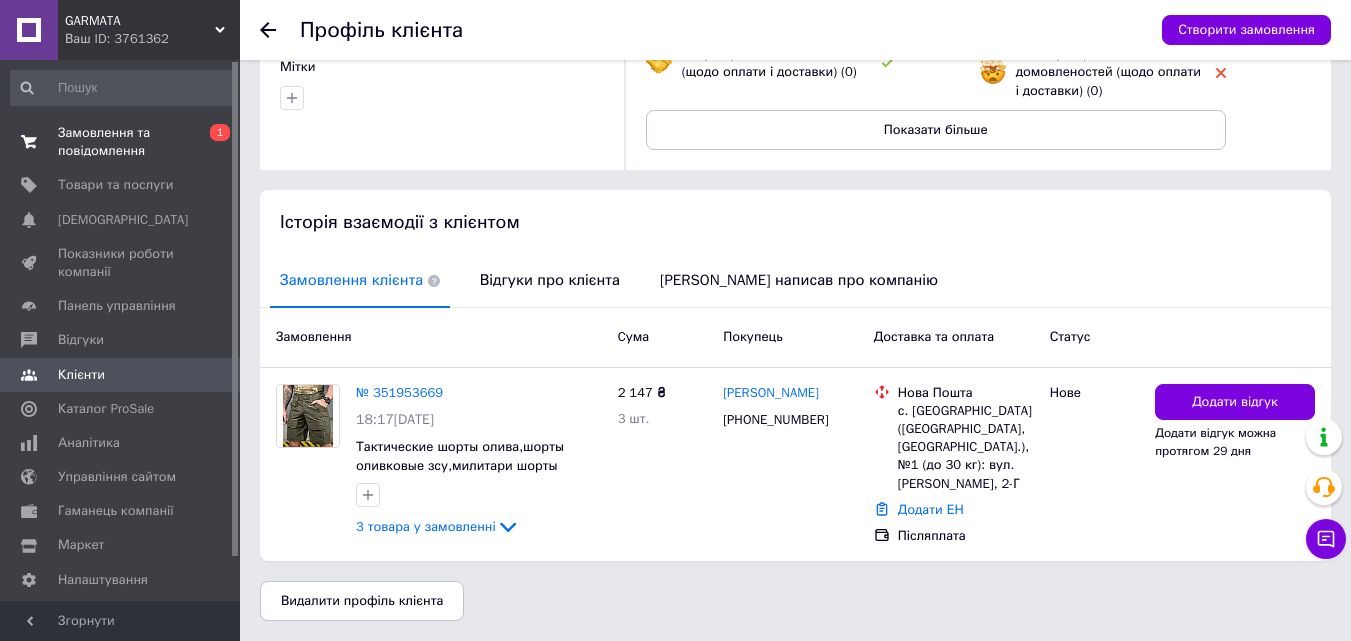 click on "Замовлення та повідомлення" at bounding box center (121, 142) 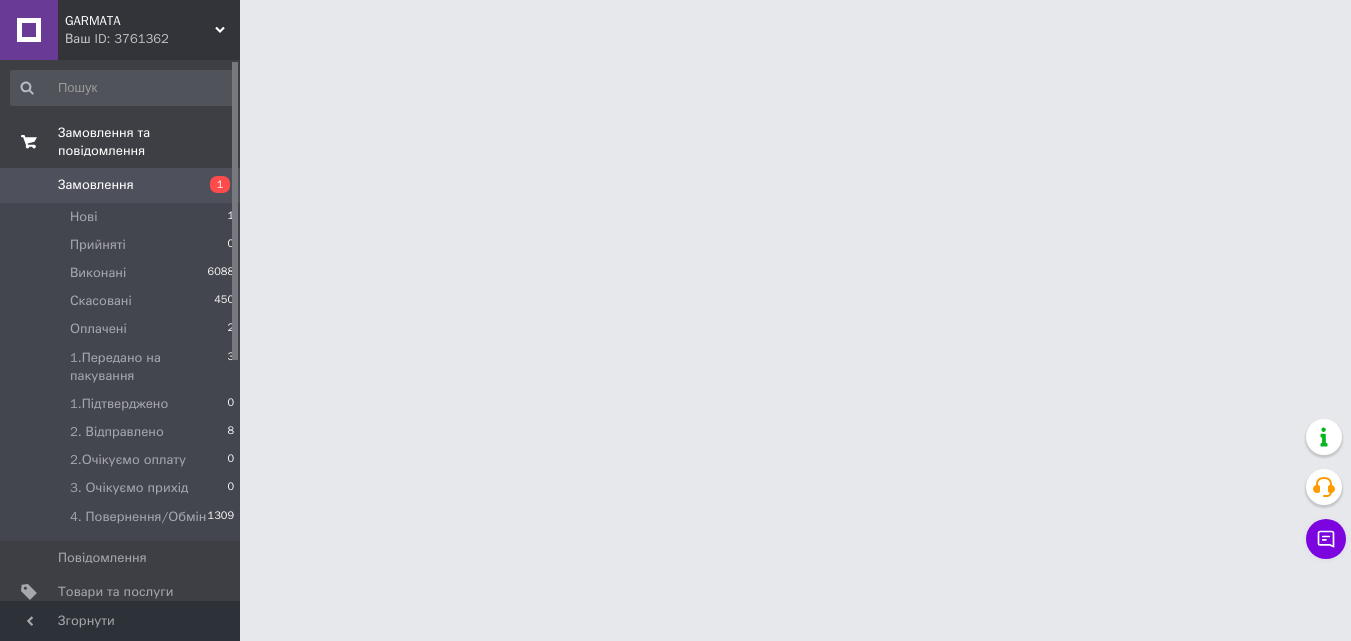 scroll, scrollTop: 0, scrollLeft: 0, axis: both 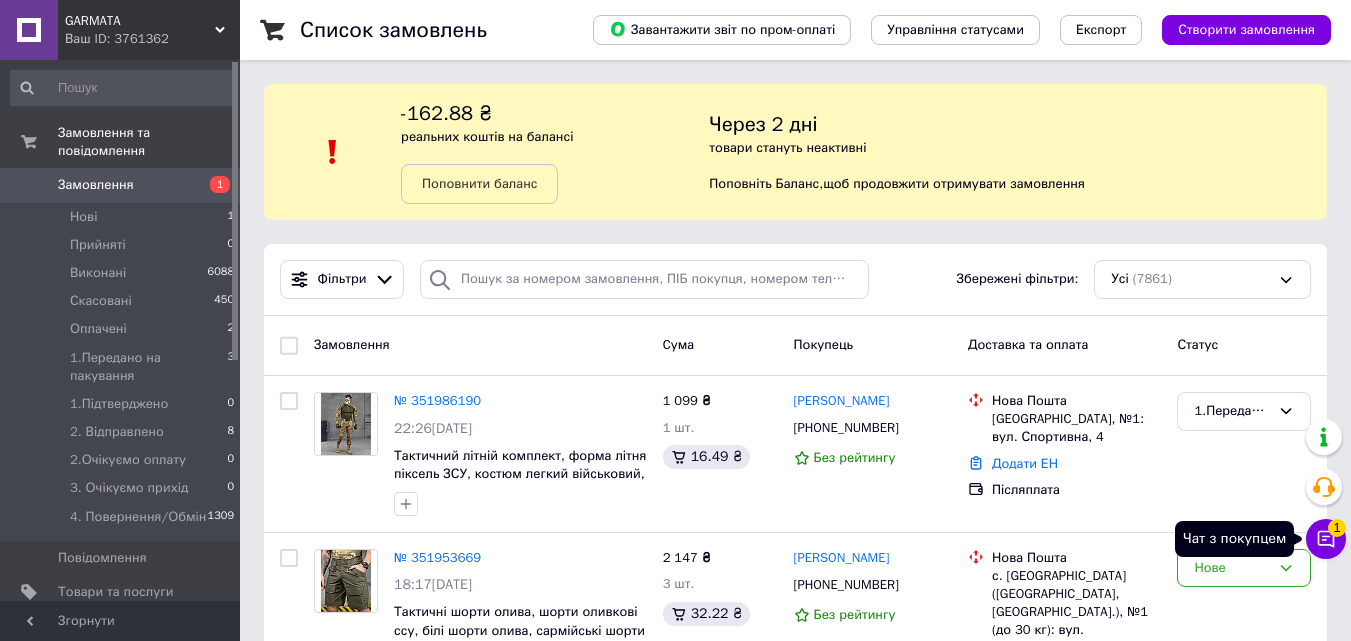 click on "1" at bounding box center [1337, 524] 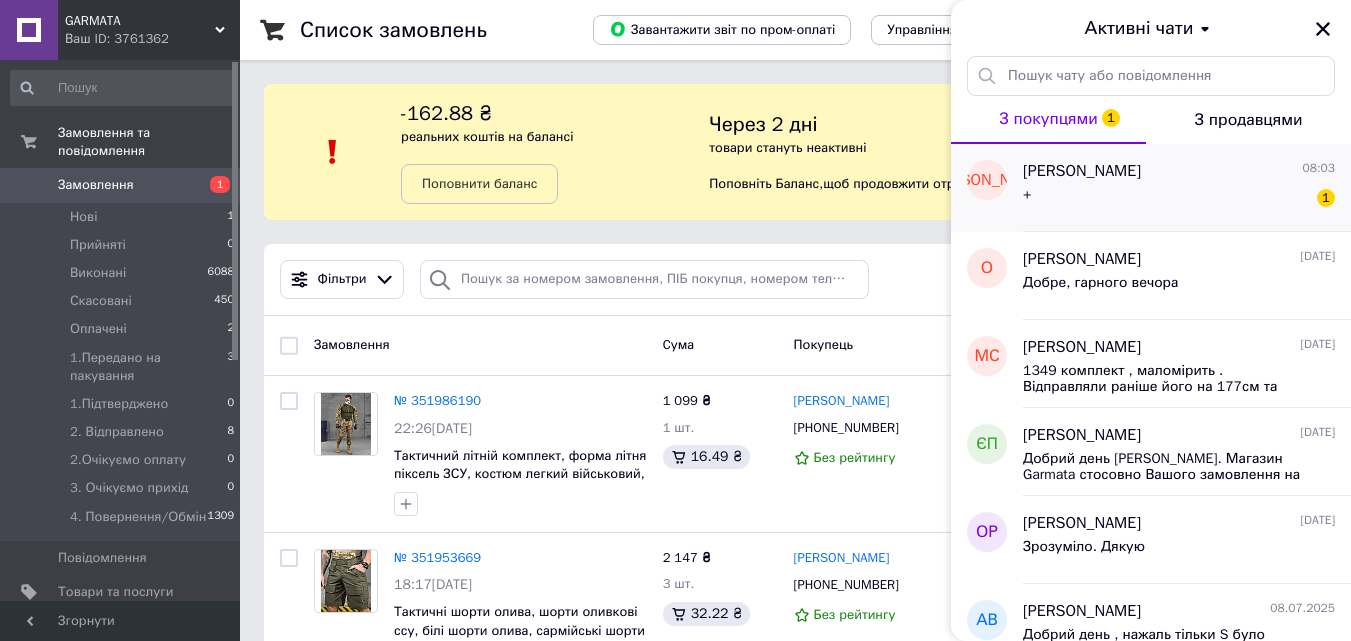 click on "+ 1" at bounding box center [1179, 199] 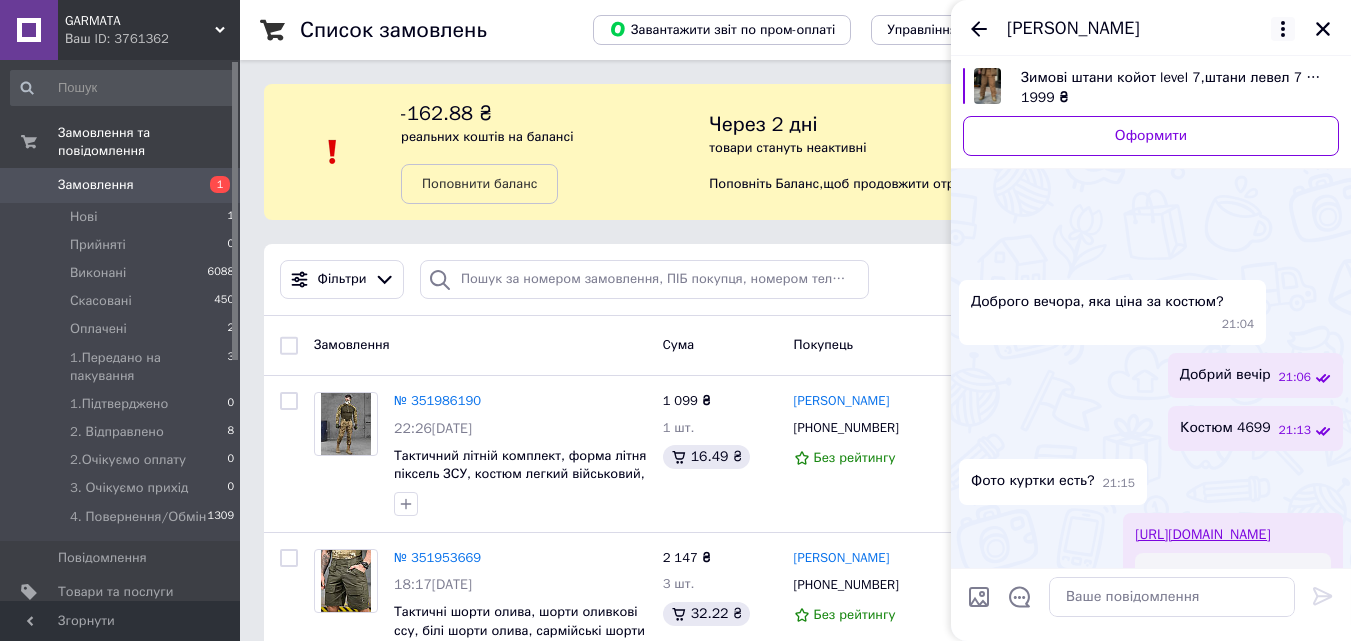 scroll, scrollTop: 964, scrollLeft: 0, axis: vertical 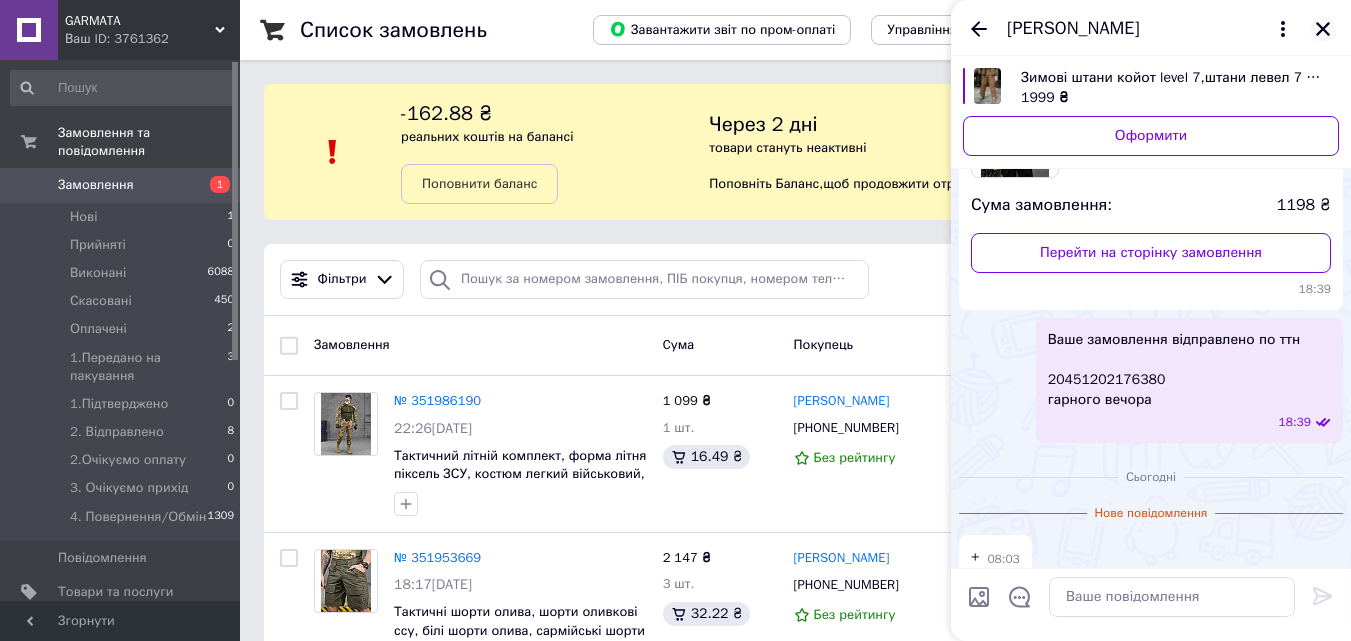 click 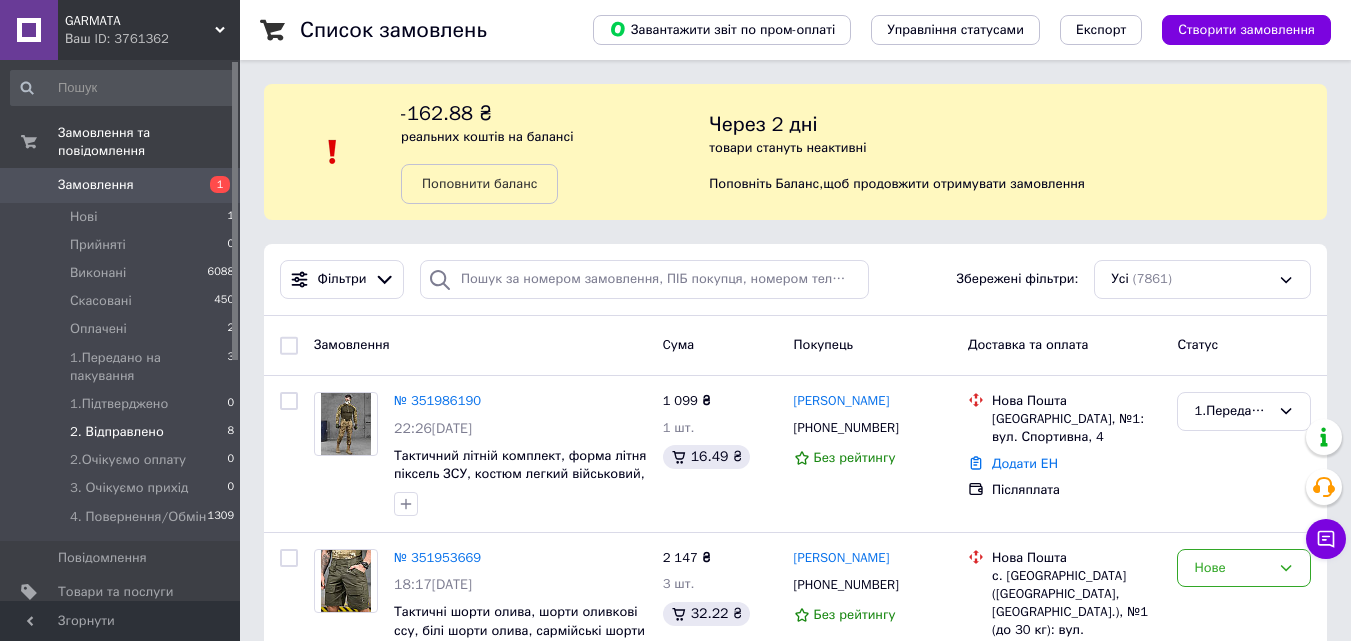 click on "2. Відправлено 8" at bounding box center [123, 432] 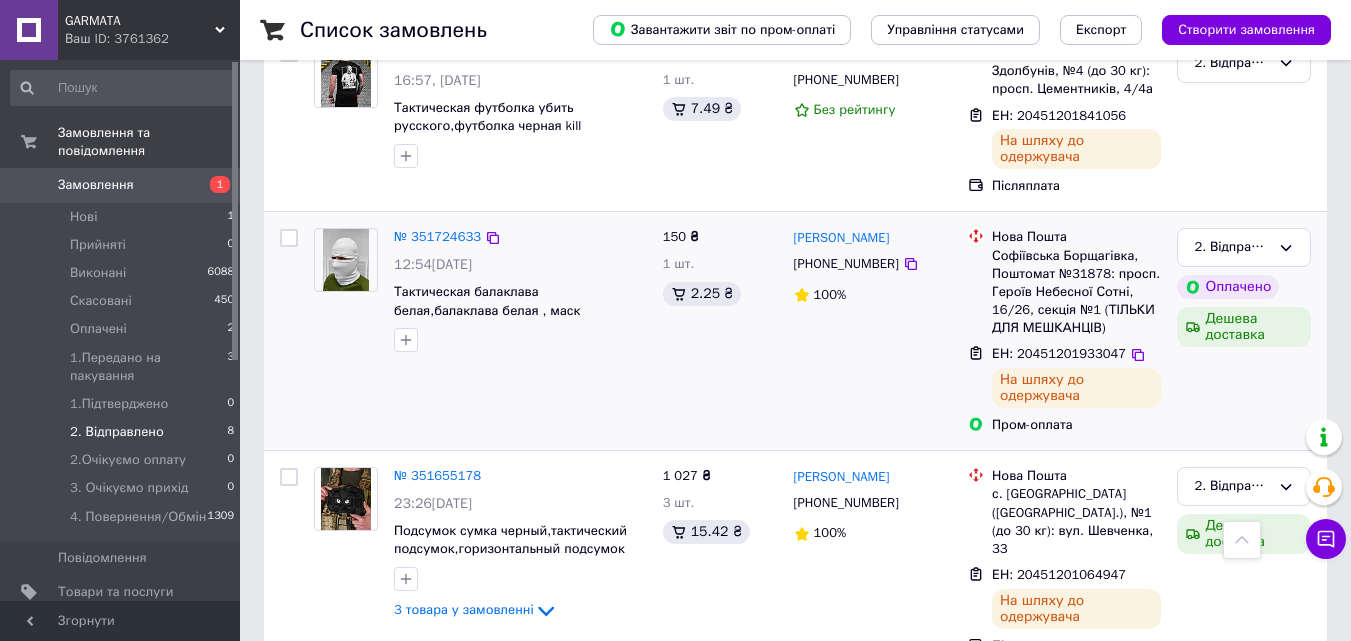scroll, scrollTop: 1077, scrollLeft: 0, axis: vertical 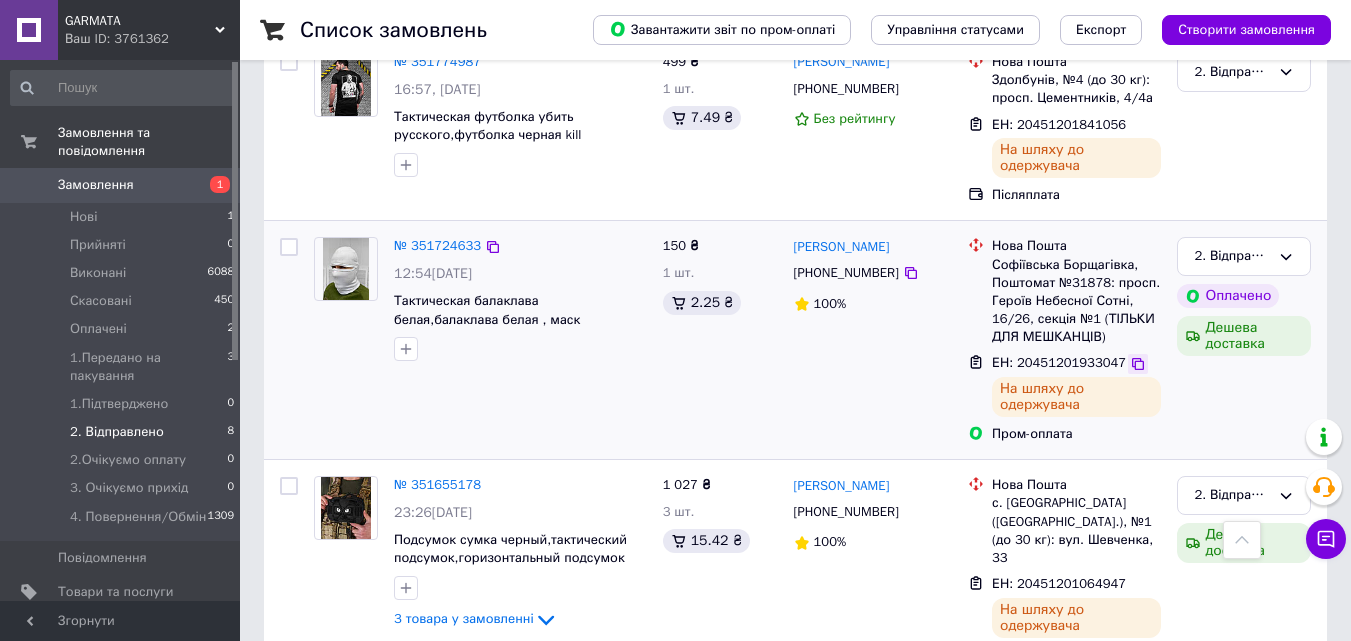 click 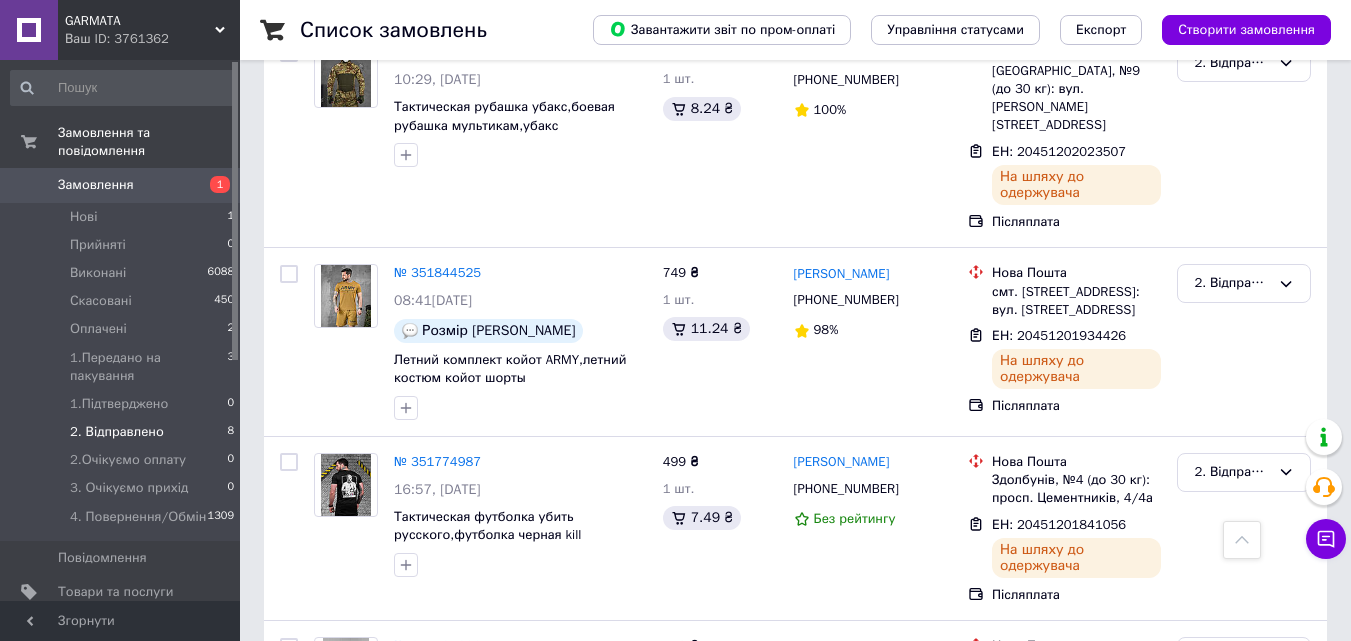 scroll, scrollTop: 577, scrollLeft: 0, axis: vertical 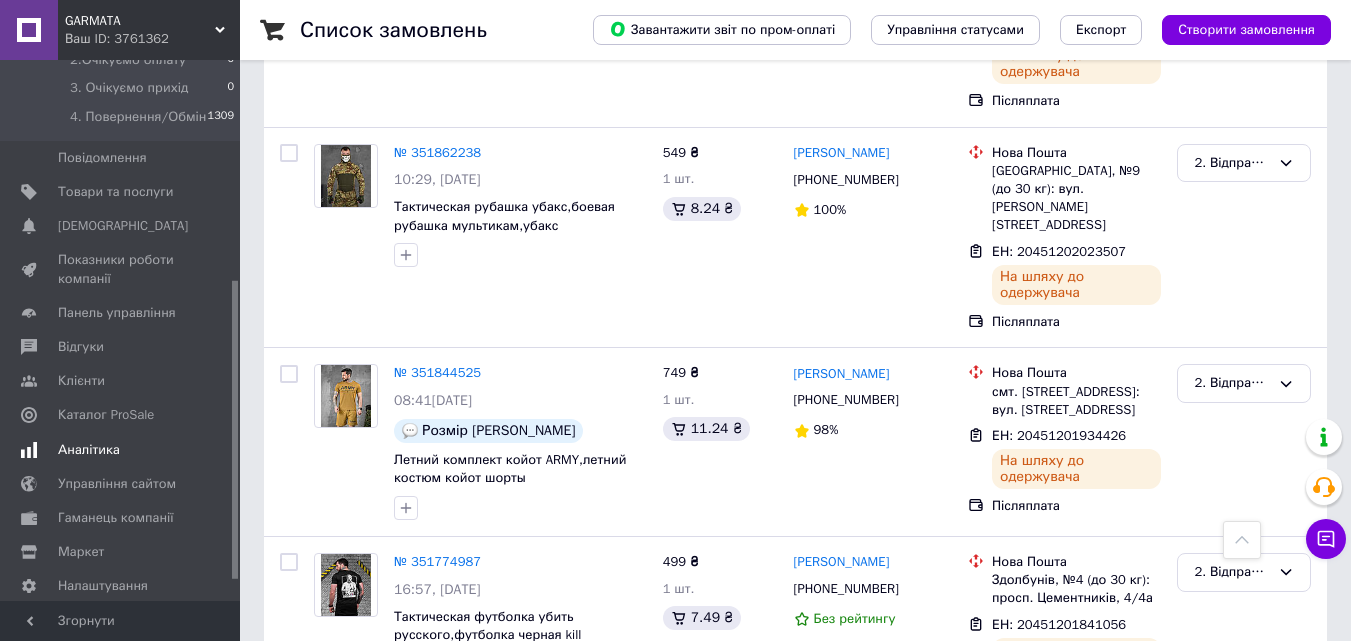 click on "Аналітика" at bounding box center [89, 450] 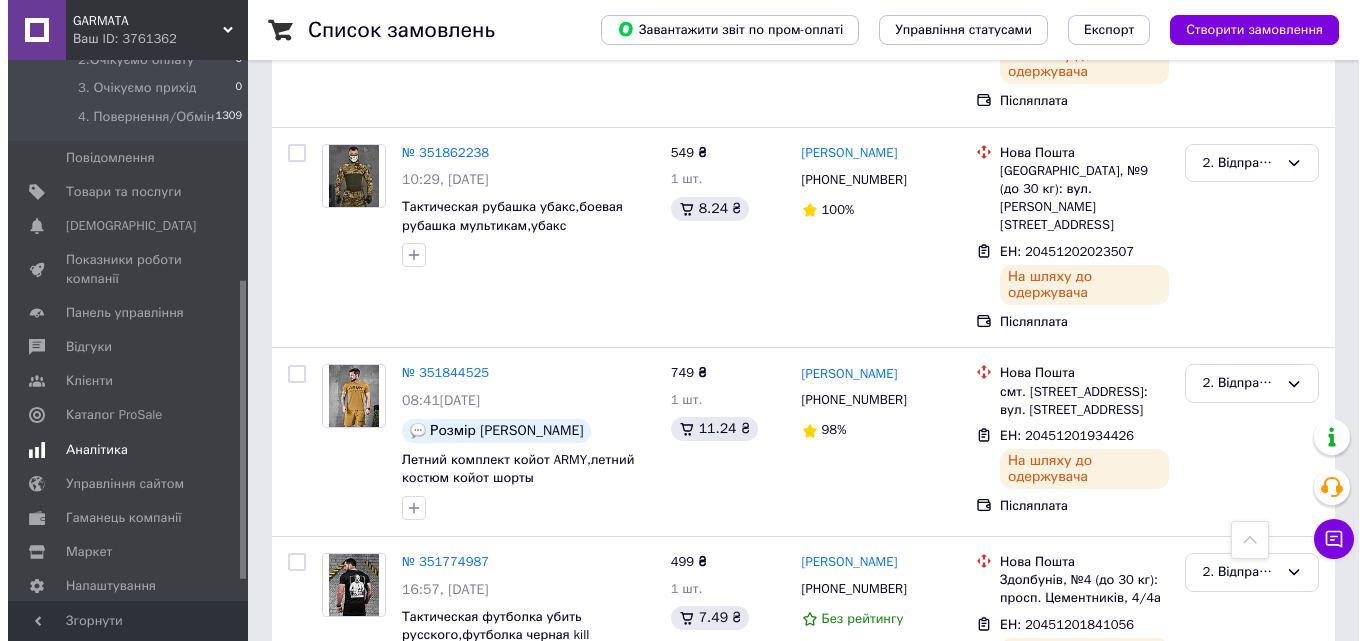 scroll, scrollTop: 0, scrollLeft: 0, axis: both 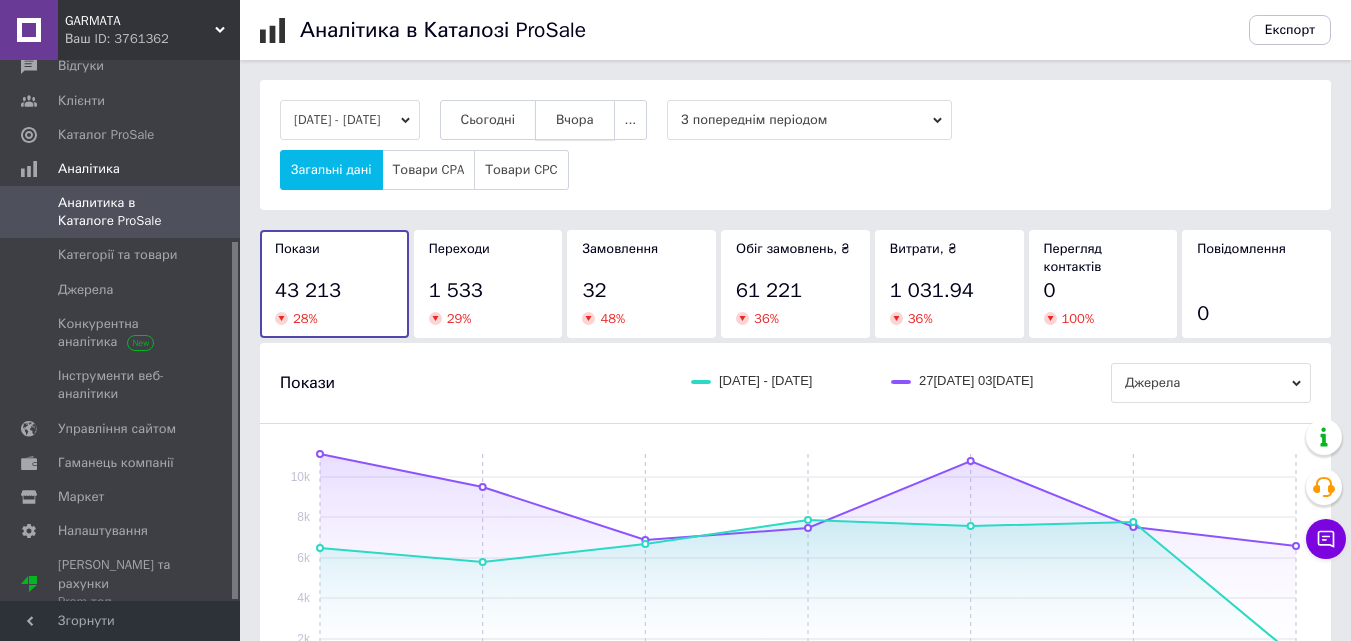click on "Вчора" at bounding box center [575, 120] 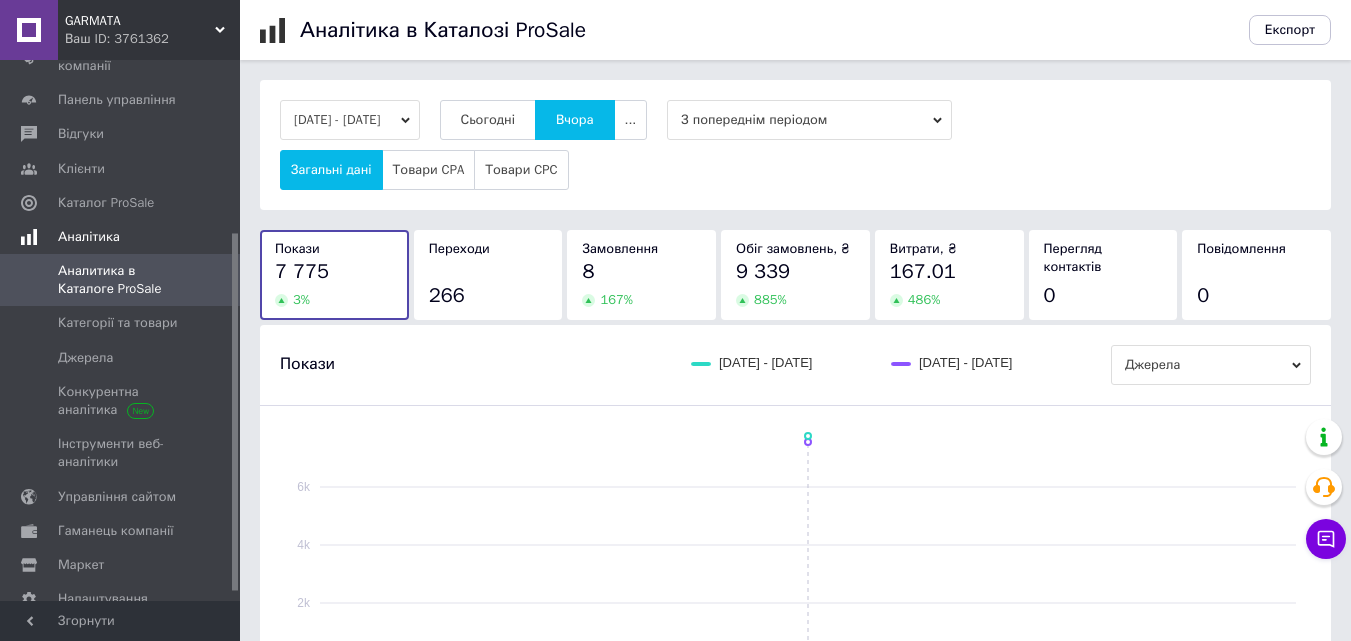 scroll, scrollTop: 274, scrollLeft: 0, axis: vertical 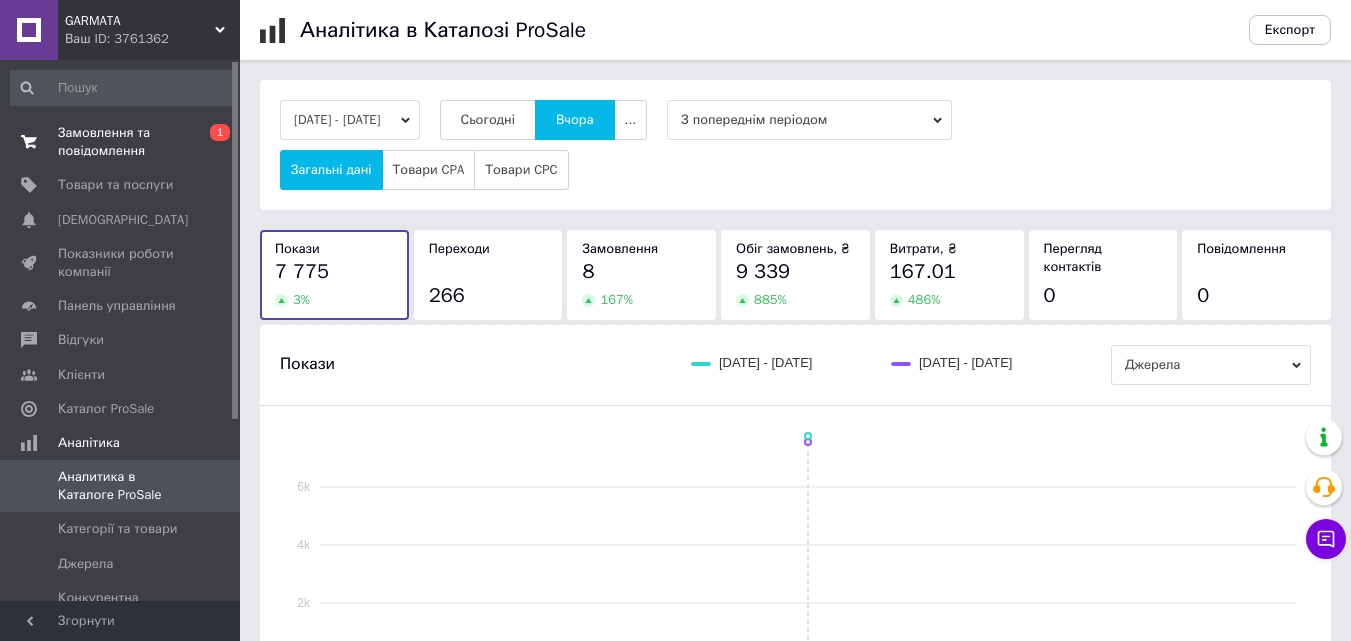 click on "Замовлення та повідомлення" at bounding box center [121, 142] 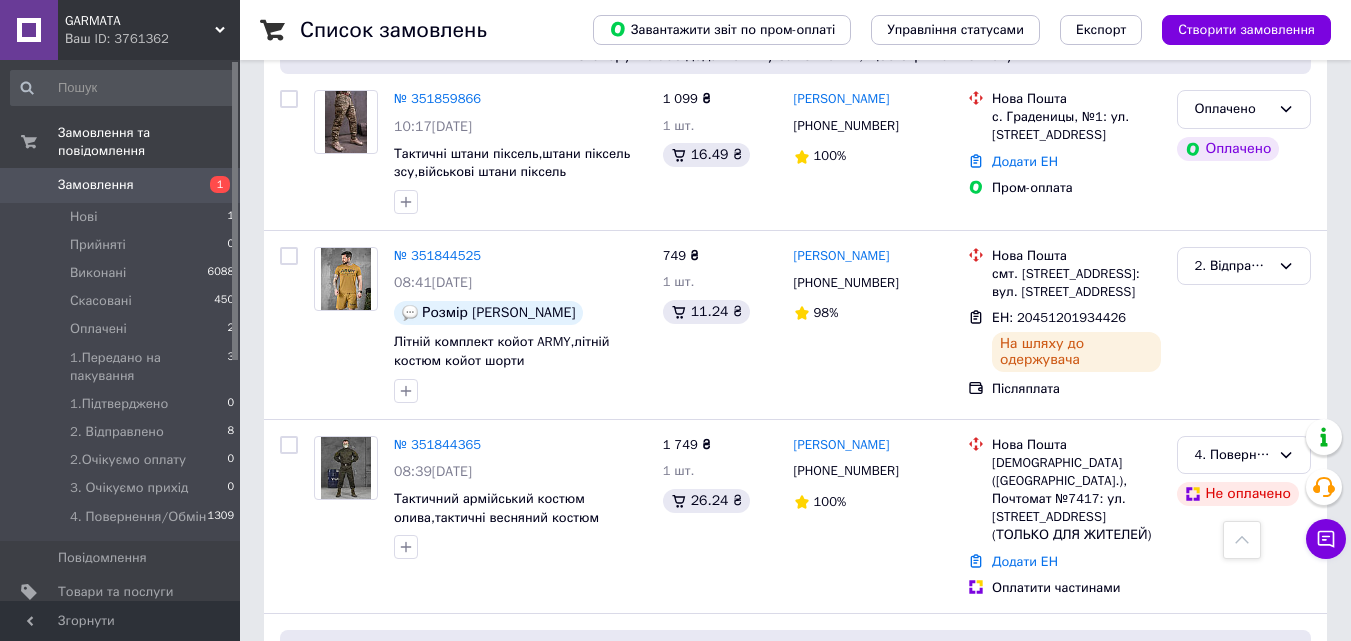 scroll, scrollTop: 1300, scrollLeft: 0, axis: vertical 